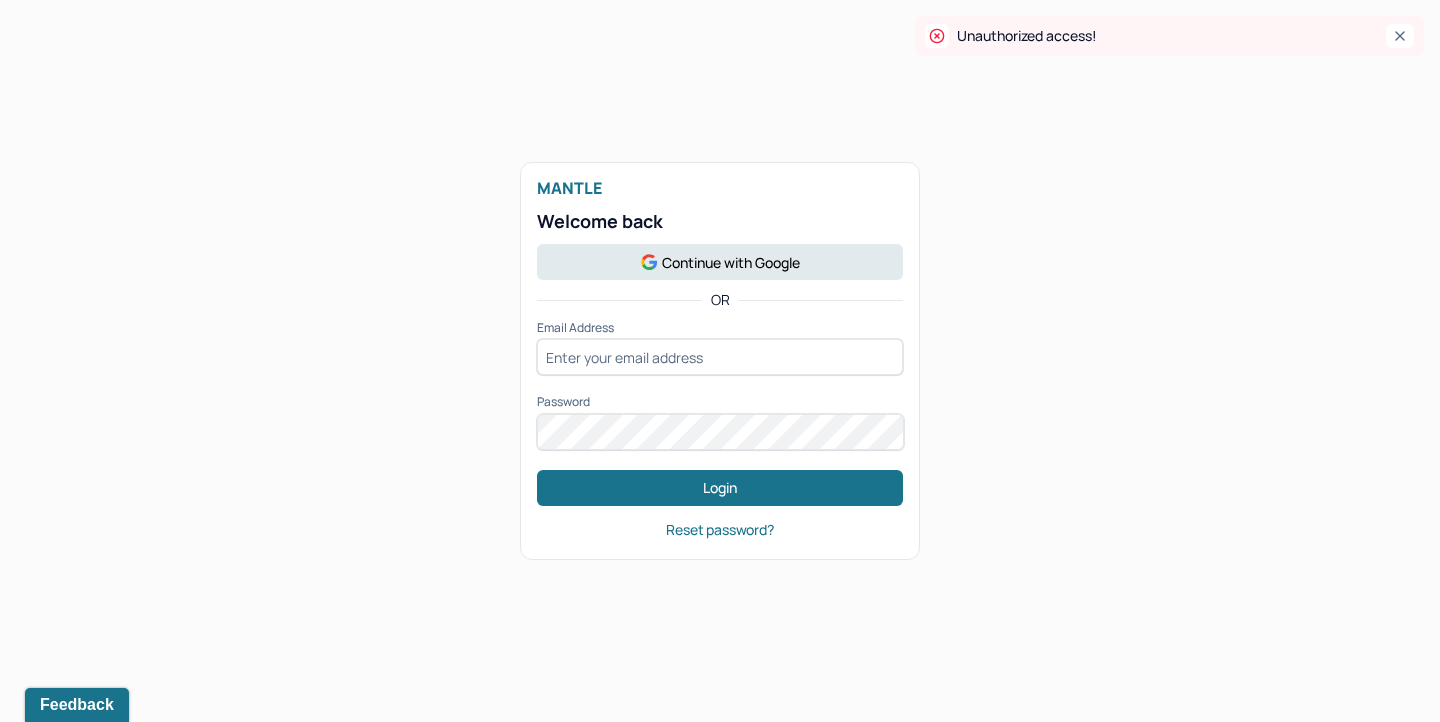 scroll, scrollTop: 0, scrollLeft: 0, axis: both 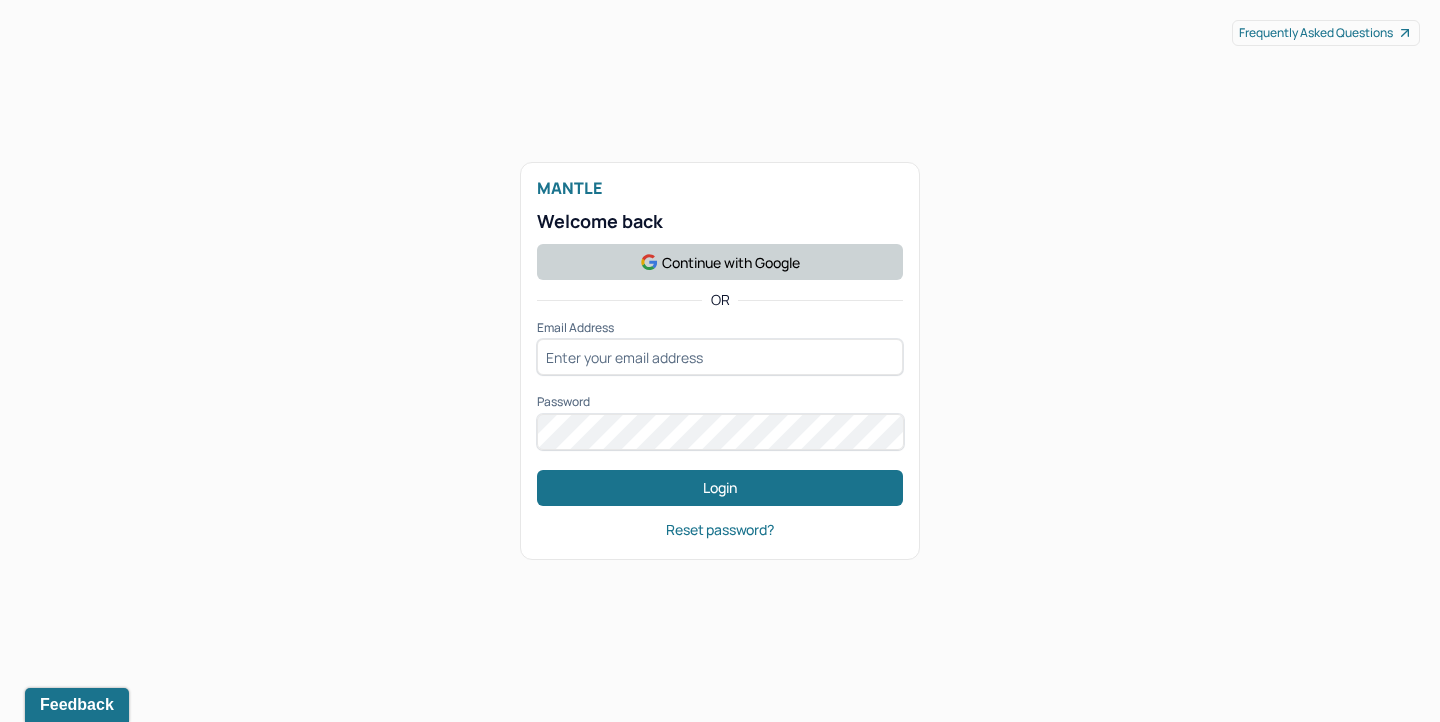 click on "Continue with Google" at bounding box center [720, 262] 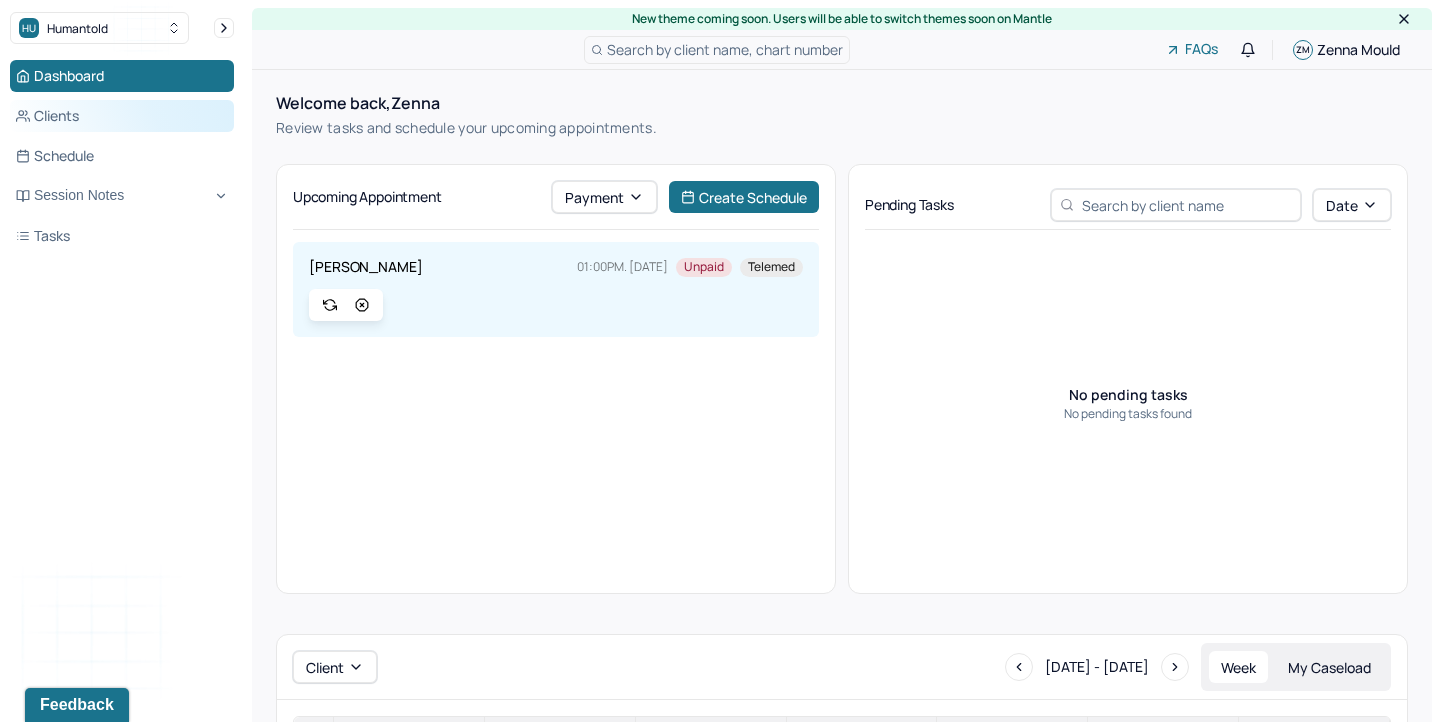 click on "Clients" at bounding box center [122, 116] 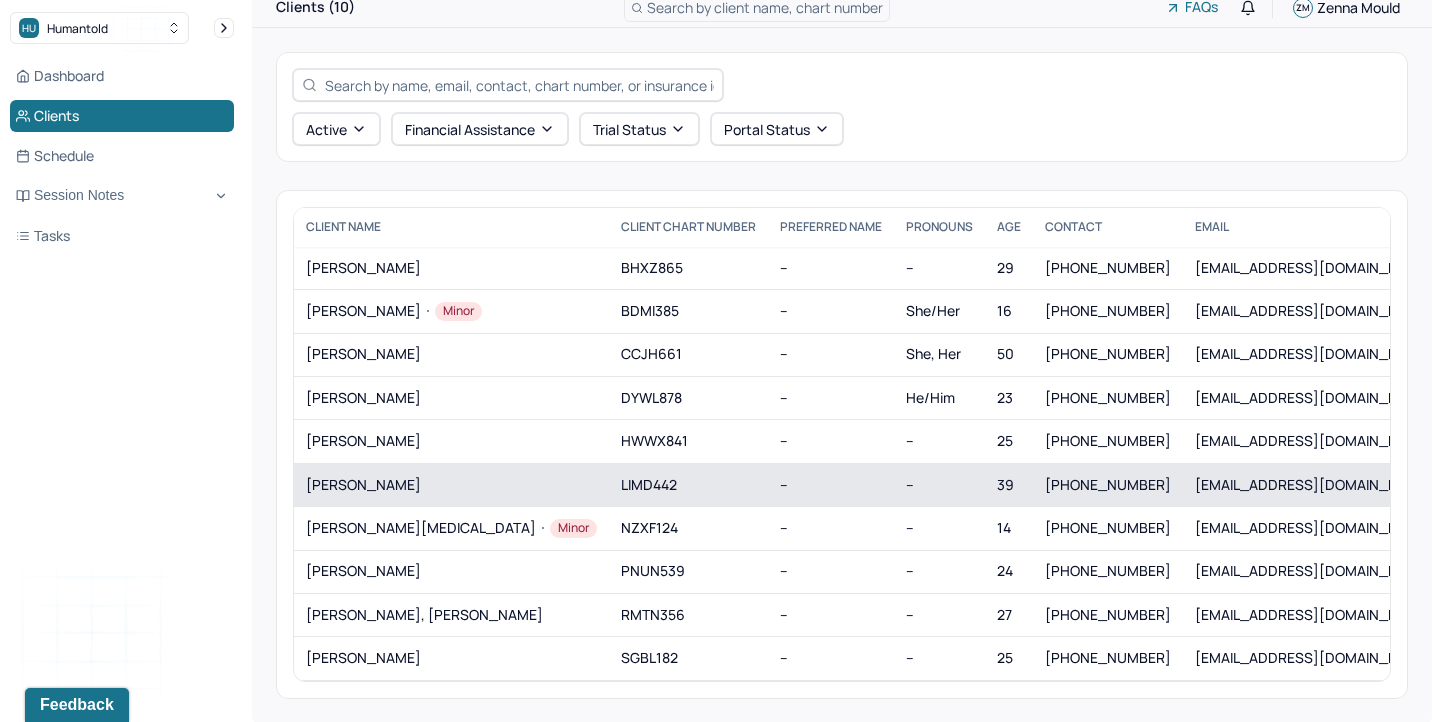 scroll, scrollTop: 45, scrollLeft: 0, axis: vertical 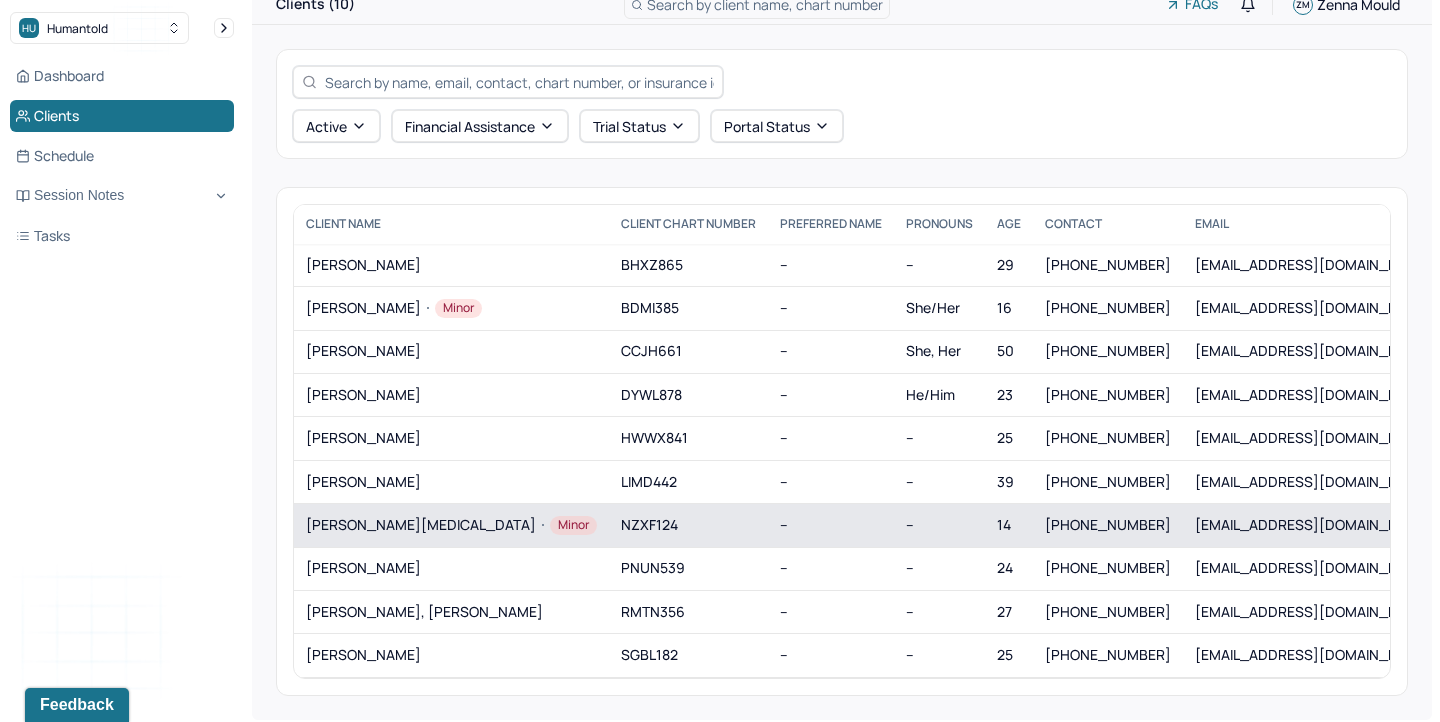 click on "[PERSON_NAME][MEDICAL_DATA]" at bounding box center [451, 525] 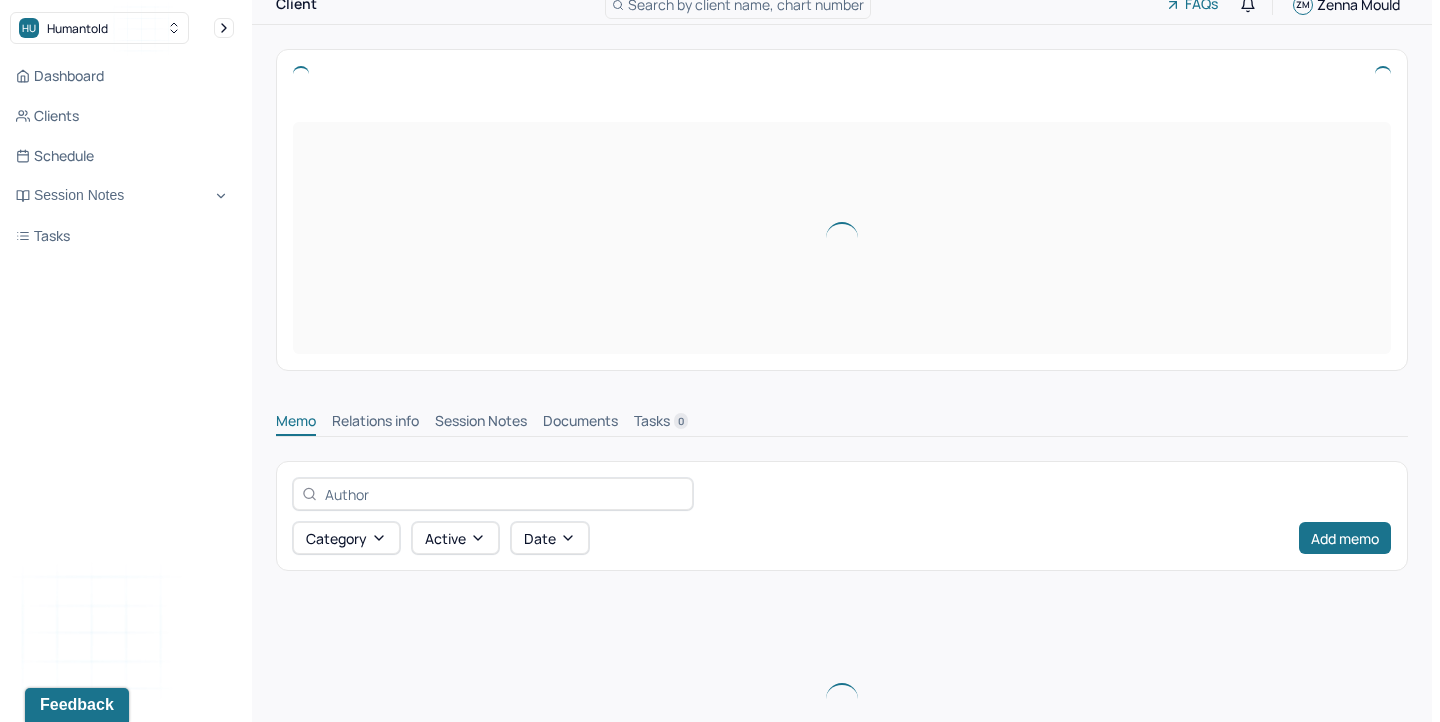 scroll, scrollTop: 0, scrollLeft: 0, axis: both 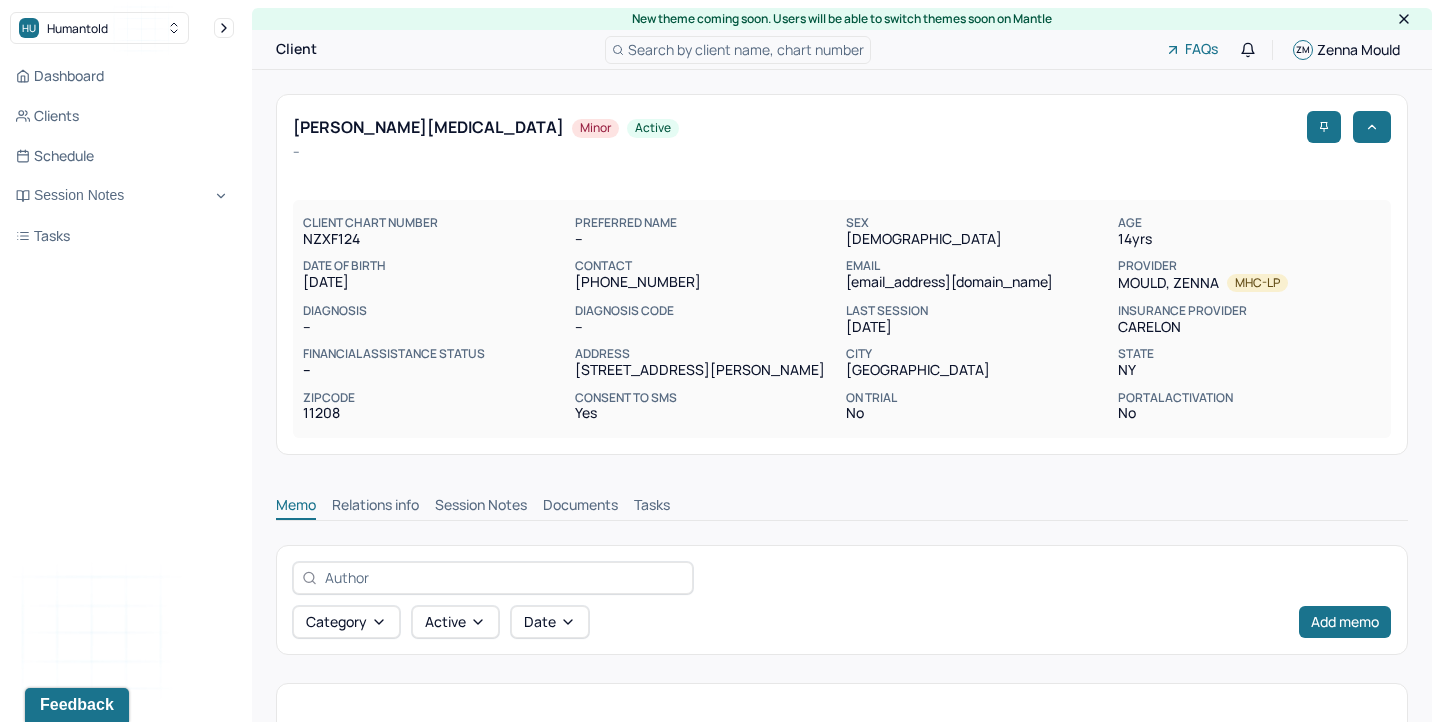 click on "Session Notes" at bounding box center [481, 507] 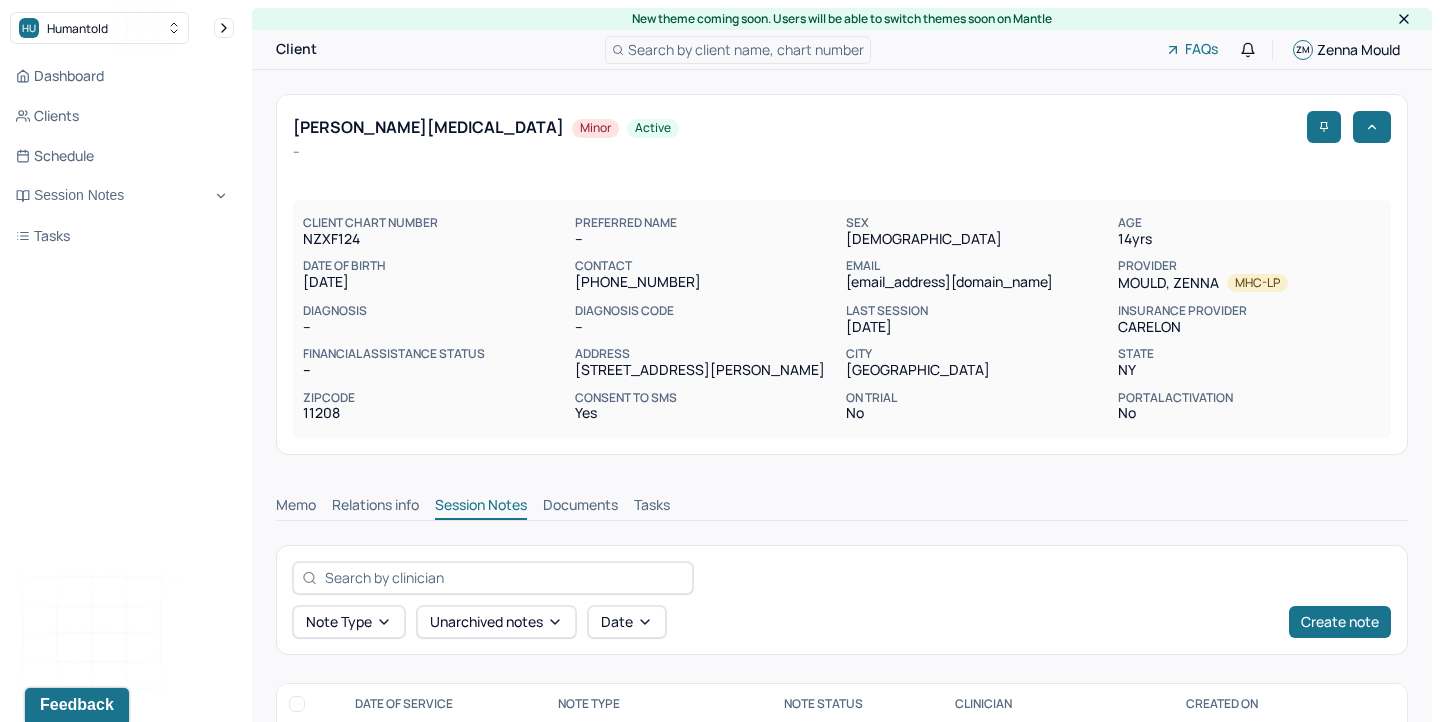 scroll, scrollTop: 122, scrollLeft: 0, axis: vertical 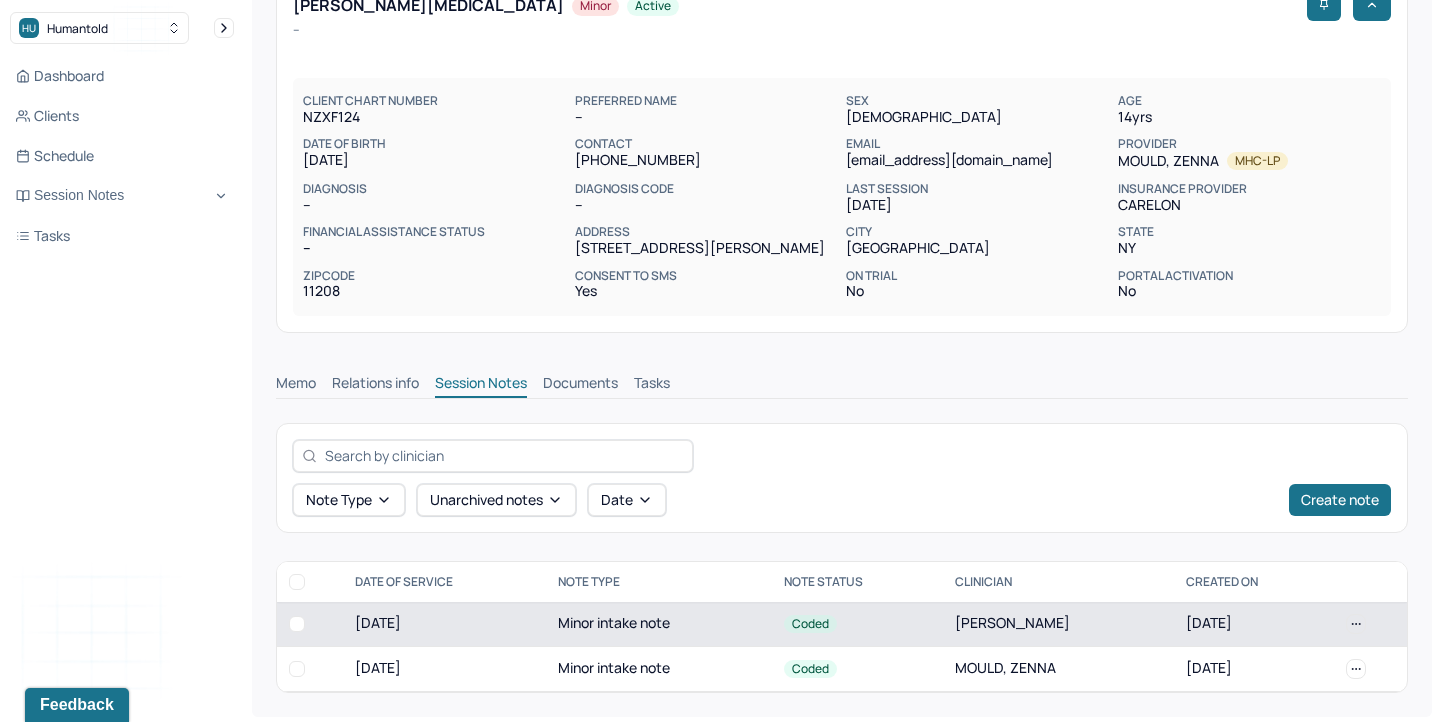 click on "Minor intake note" at bounding box center (659, 624) 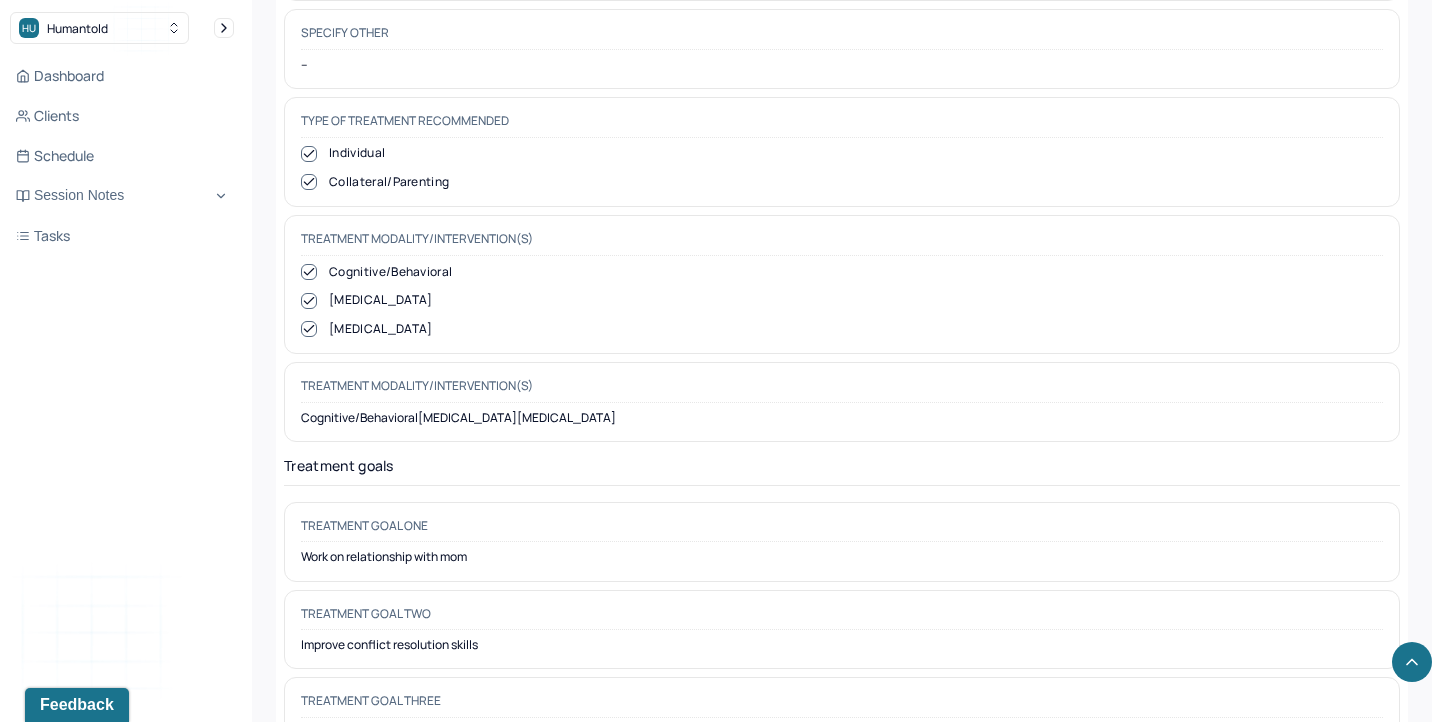 scroll, scrollTop: 9404, scrollLeft: 0, axis: vertical 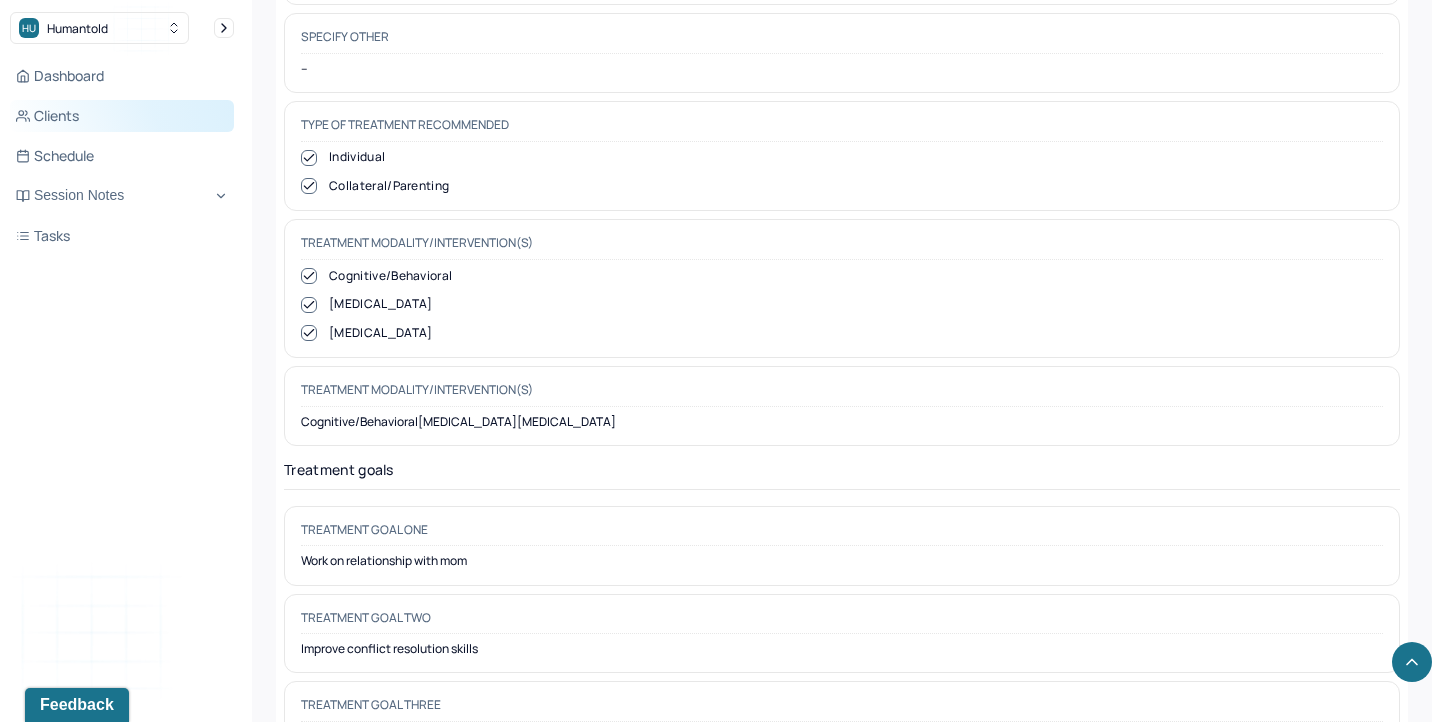 click on "Clients" at bounding box center (122, 116) 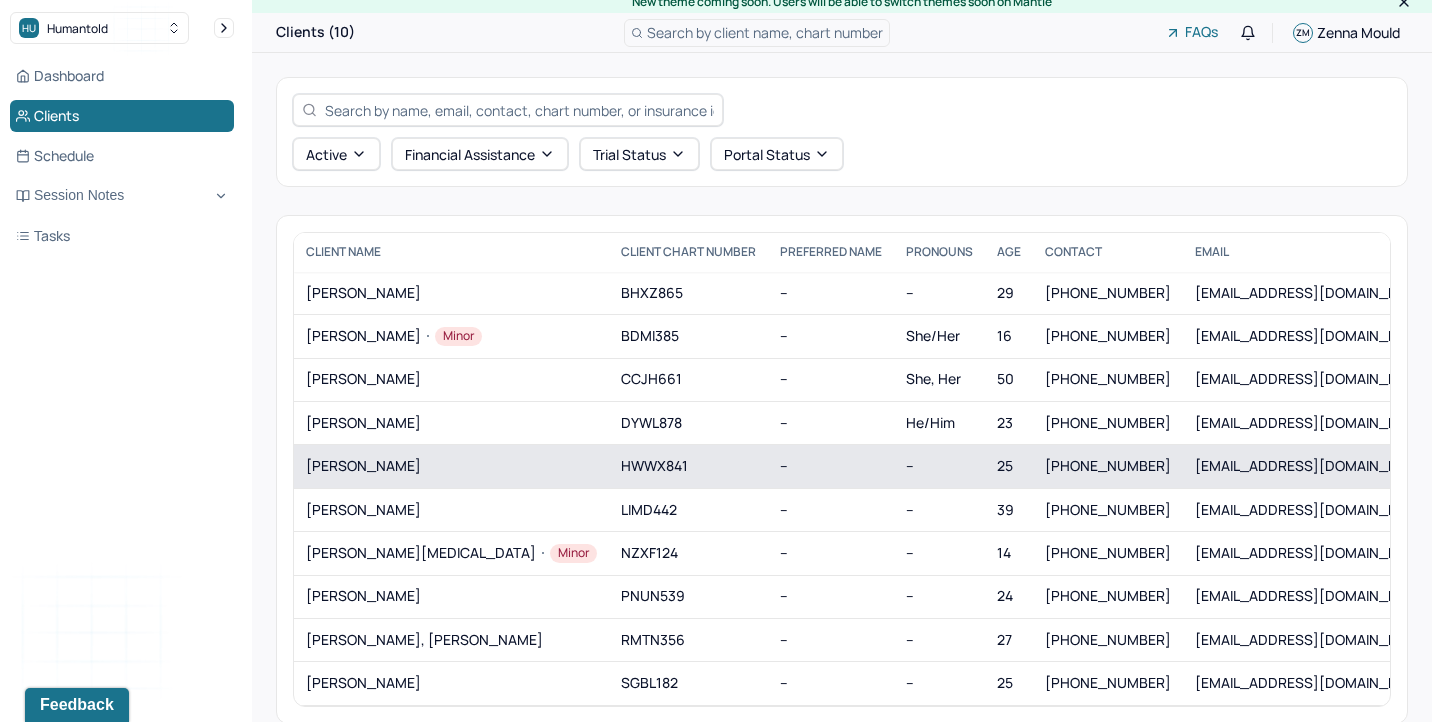 scroll, scrollTop: 48, scrollLeft: 0, axis: vertical 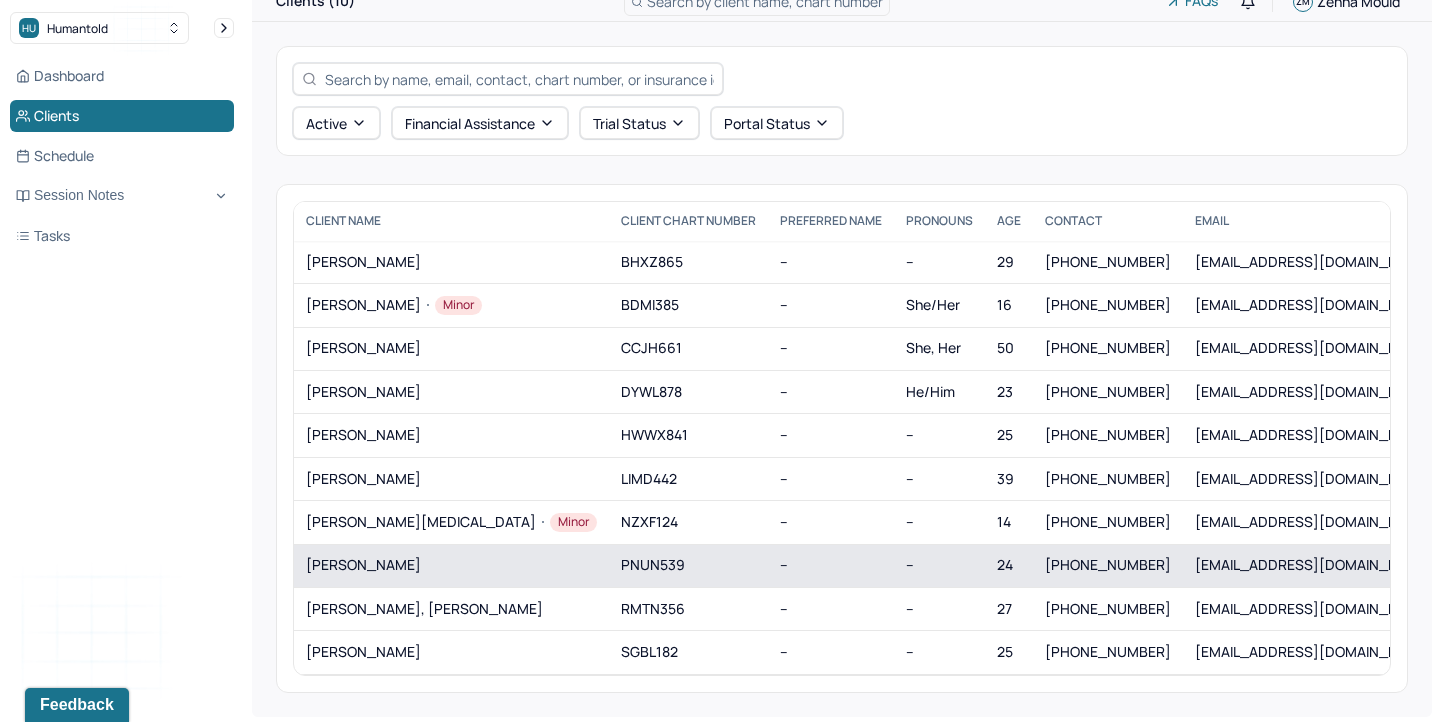 click on "[PERSON_NAME]" at bounding box center (451, 565) 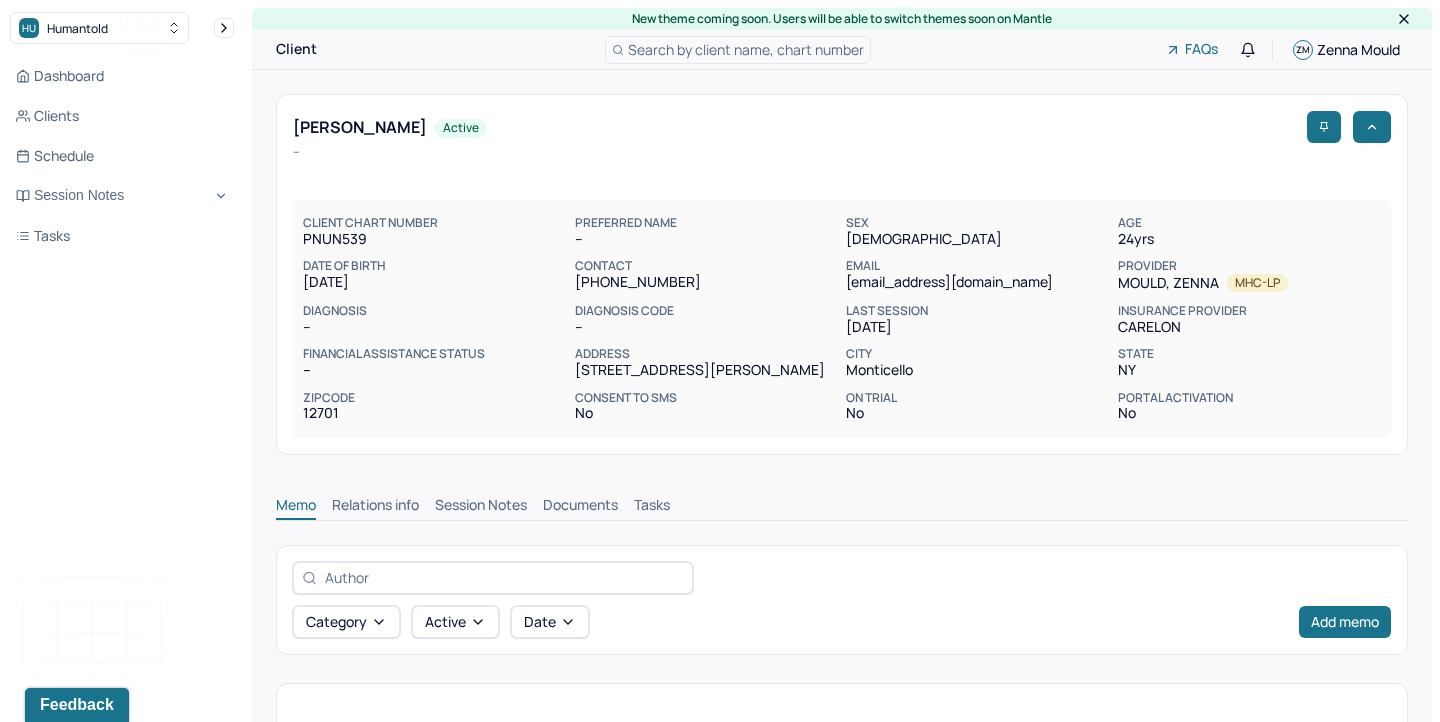 scroll, scrollTop: 65, scrollLeft: 0, axis: vertical 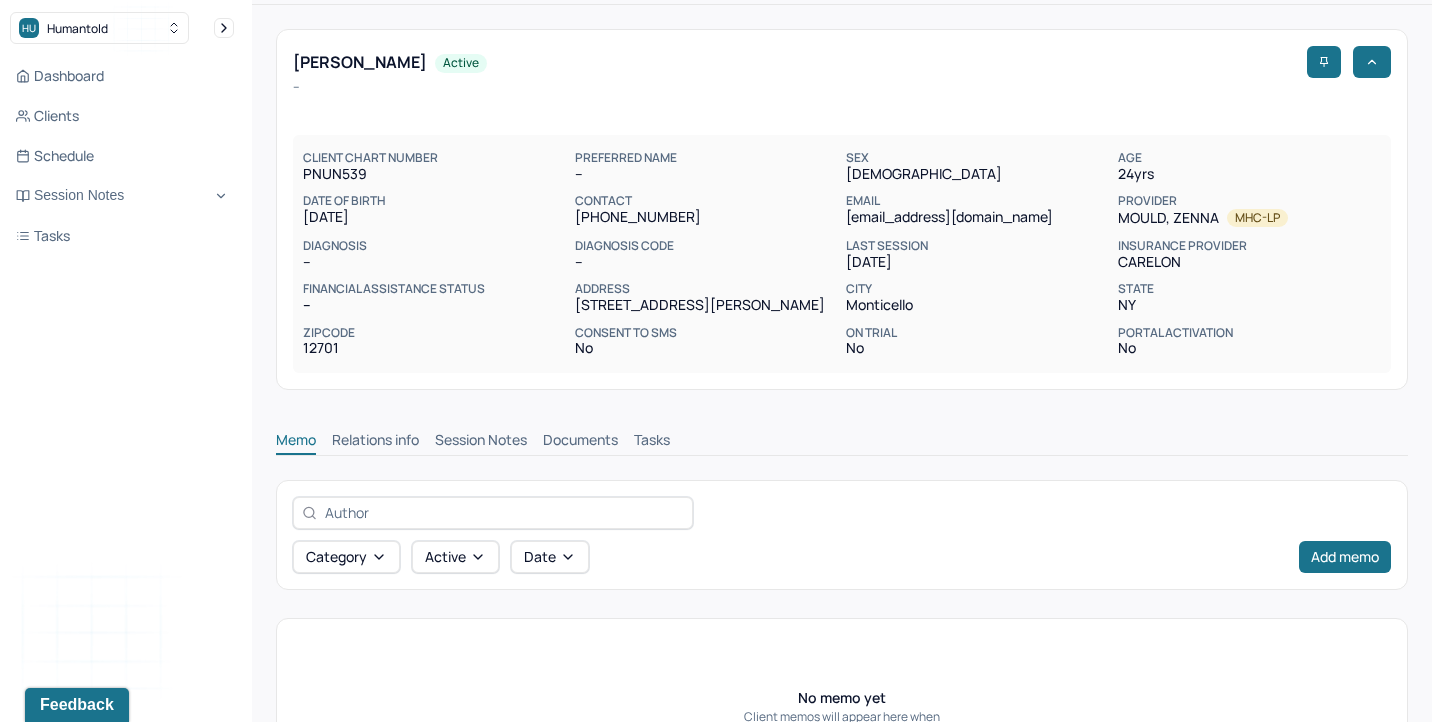 click on "Session Notes" at bounding box center (481, 442) 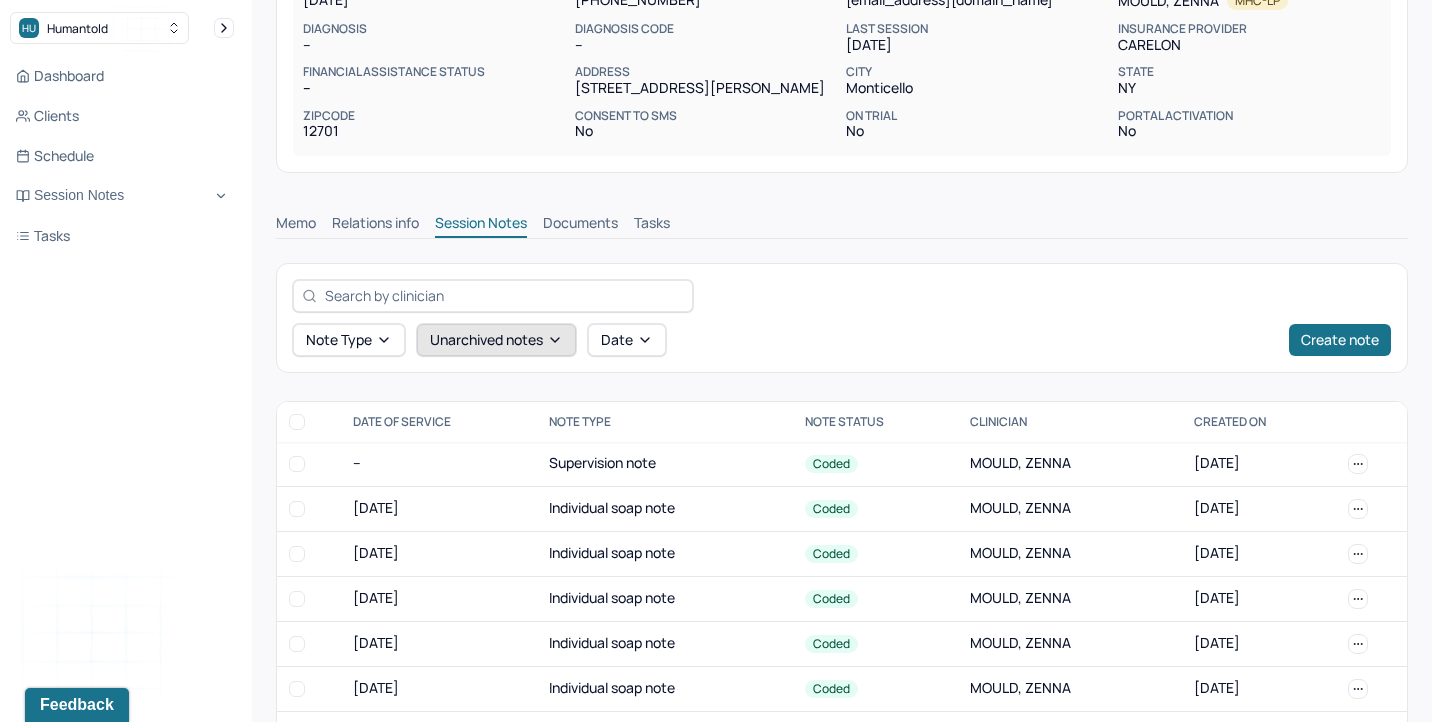 scroll, scrollTop: 291, scrollLeft: 0, axis: vertical 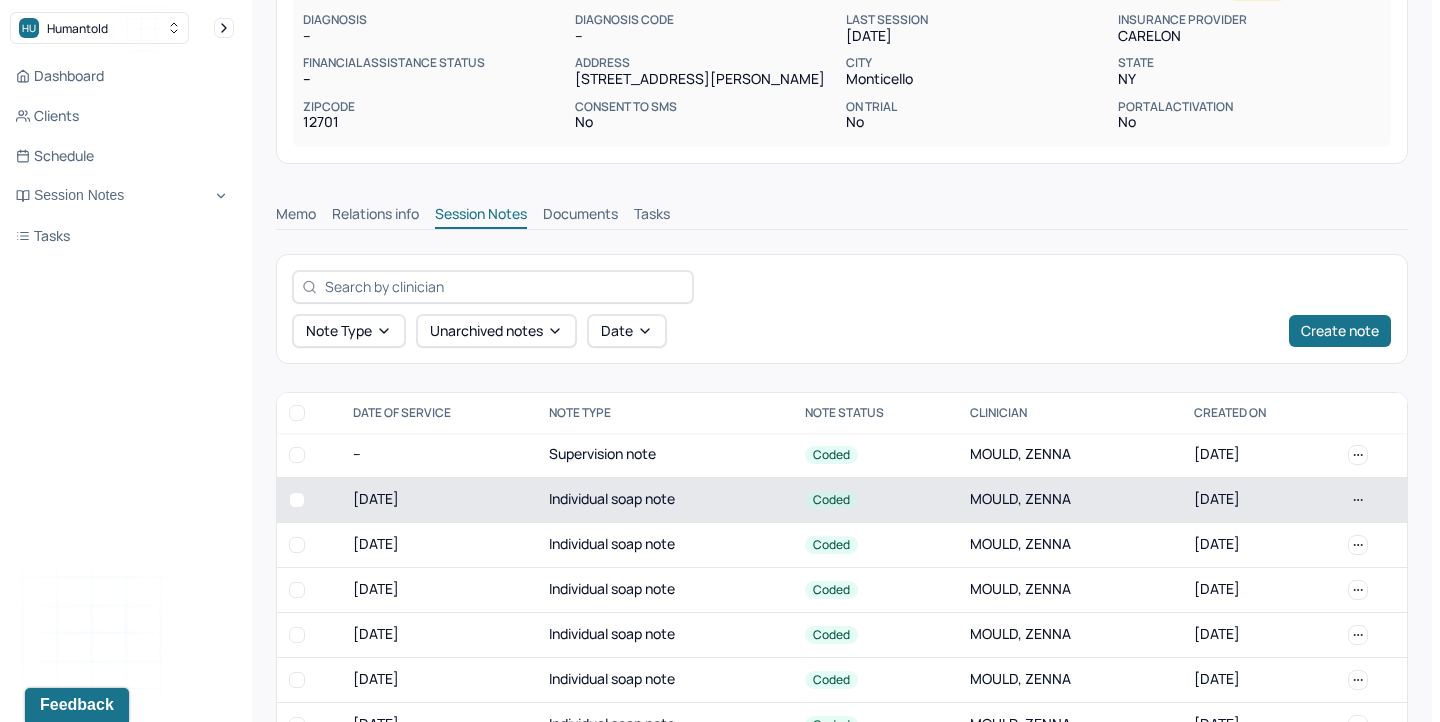 click on "[DATE]" at bounding box center [439, 499] 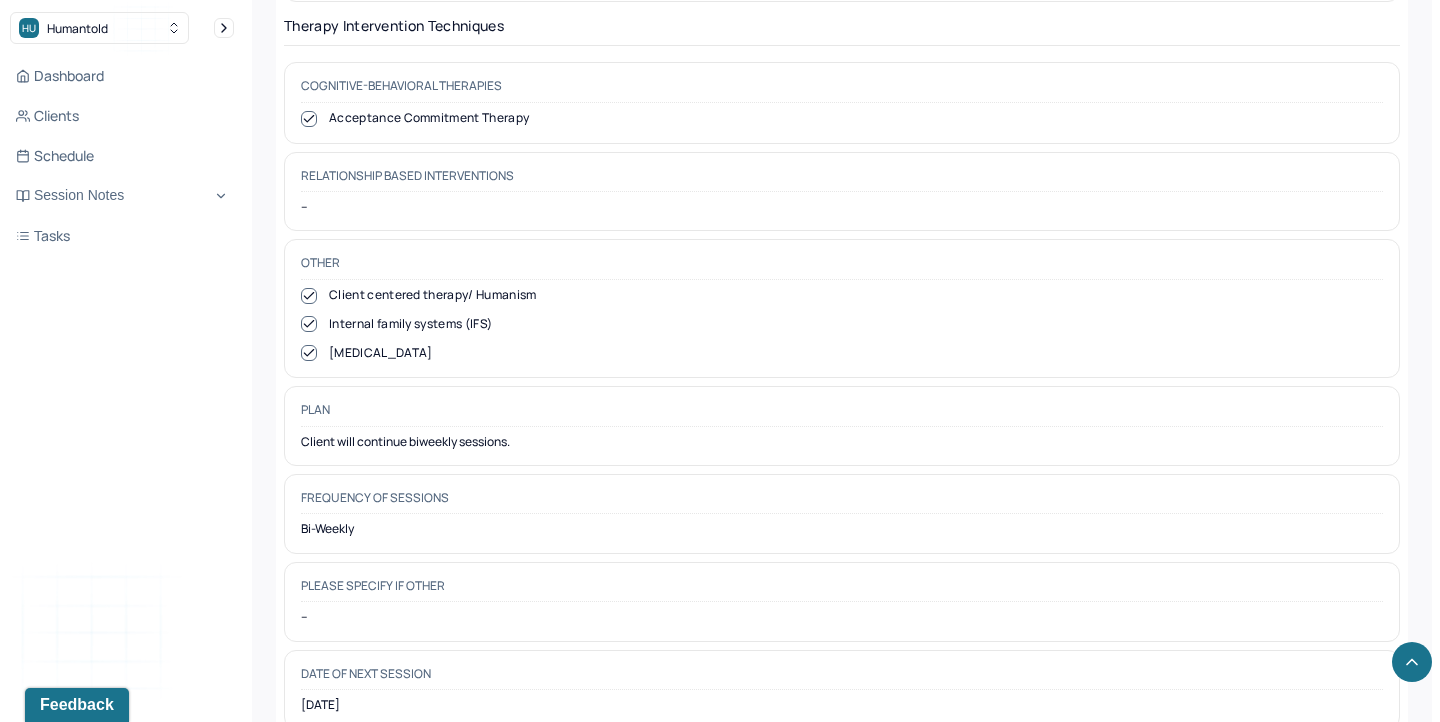 scroll, scrollTop: 2130, scrollLeft: 0, axis: vertical 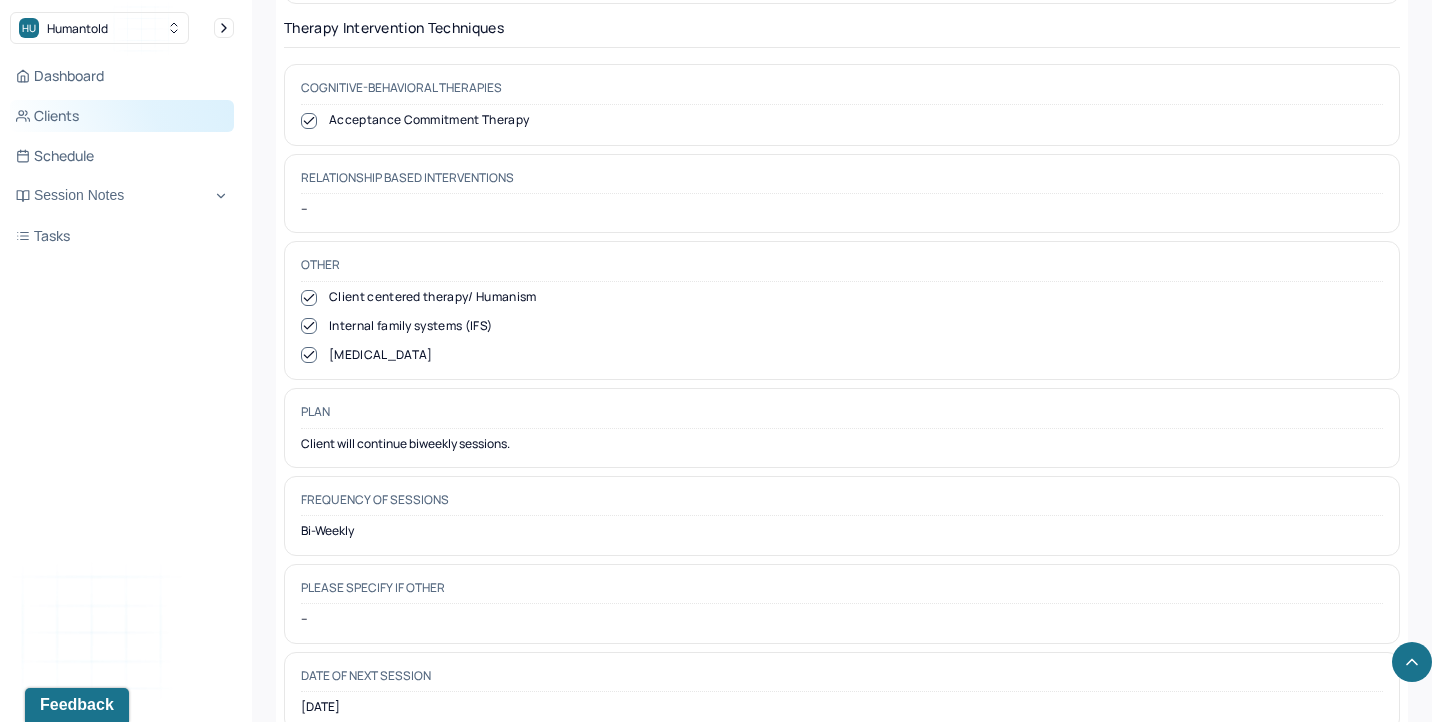 click on "Clients" at bounding box center (122, 116) 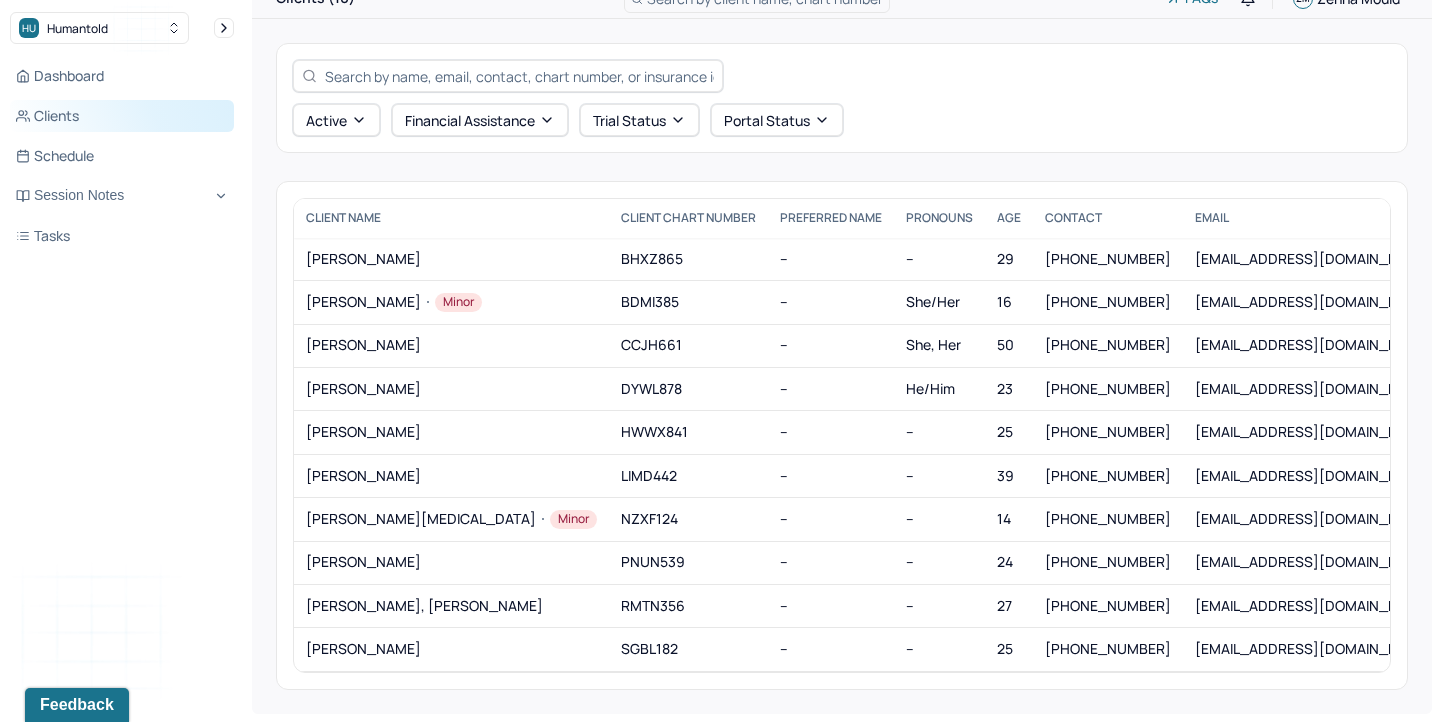 scroll, scrollTop: 48, scrollLeft: 0, axis: vertical 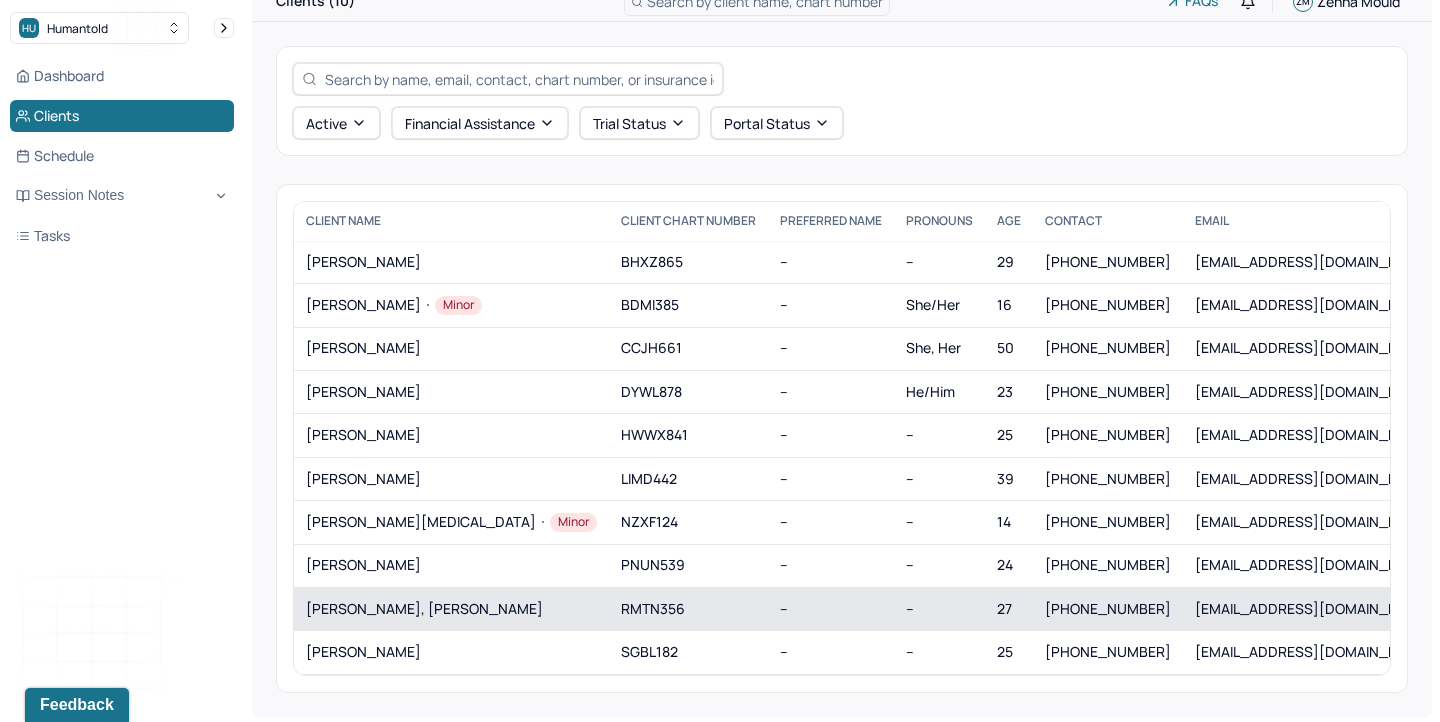 click on "RMTN356" at bounding box center [688, 608] 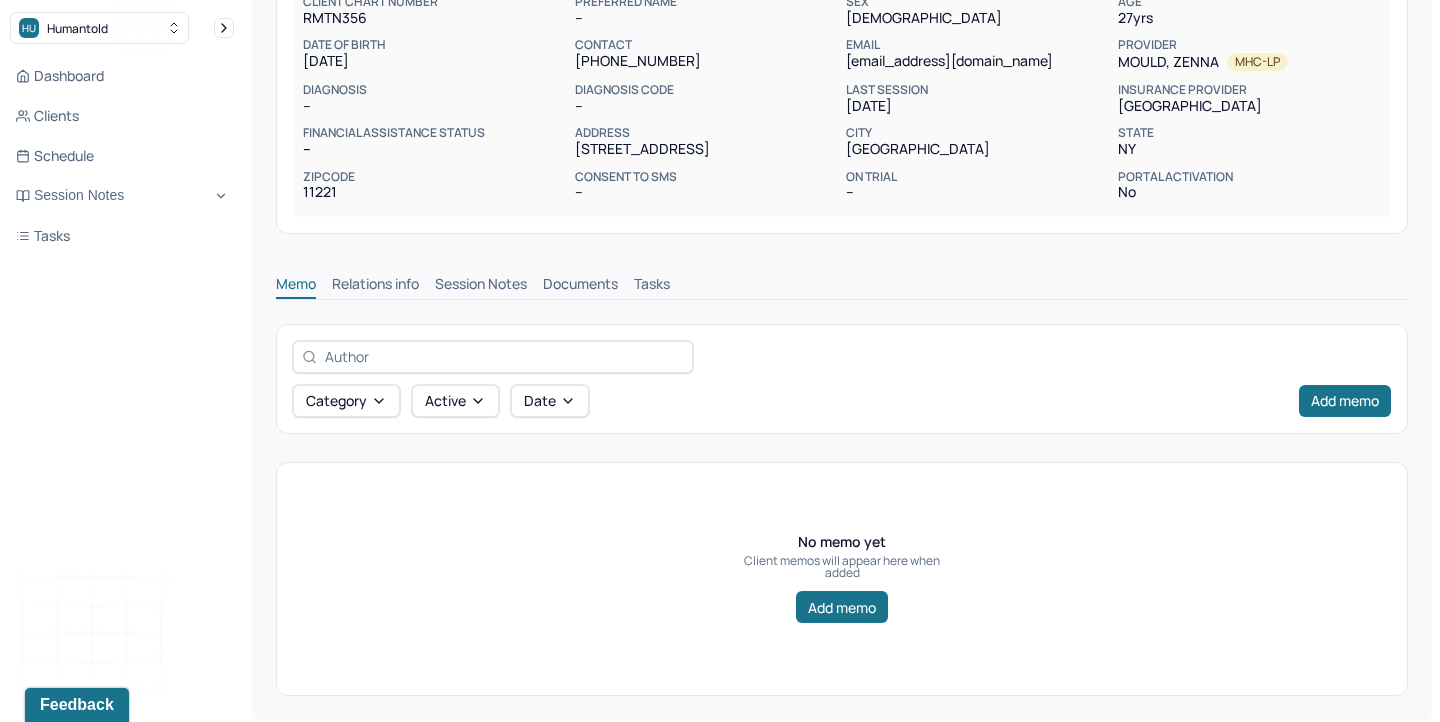 scroll, scrollTop: 222, scrollLeft: 0, axis: vertical 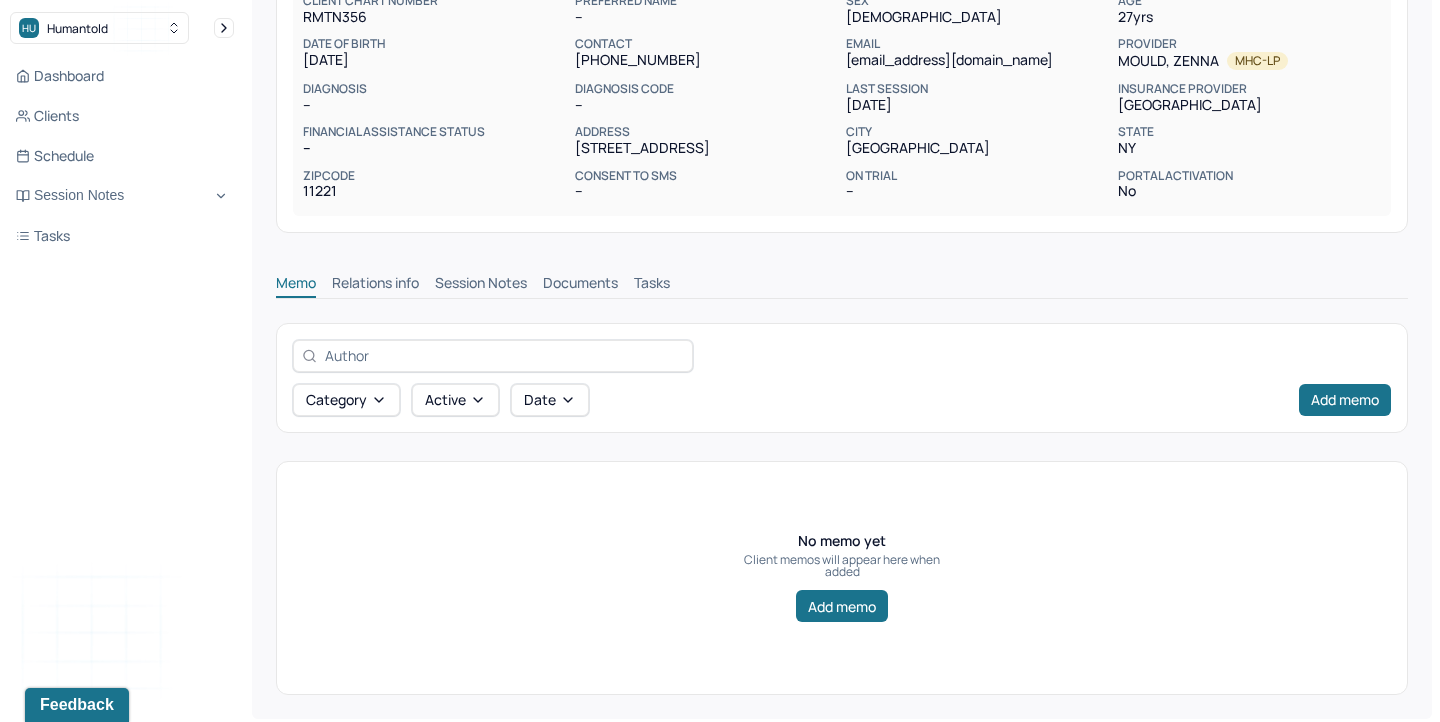 click on "Session Notes" at bounding box center [481, 285] 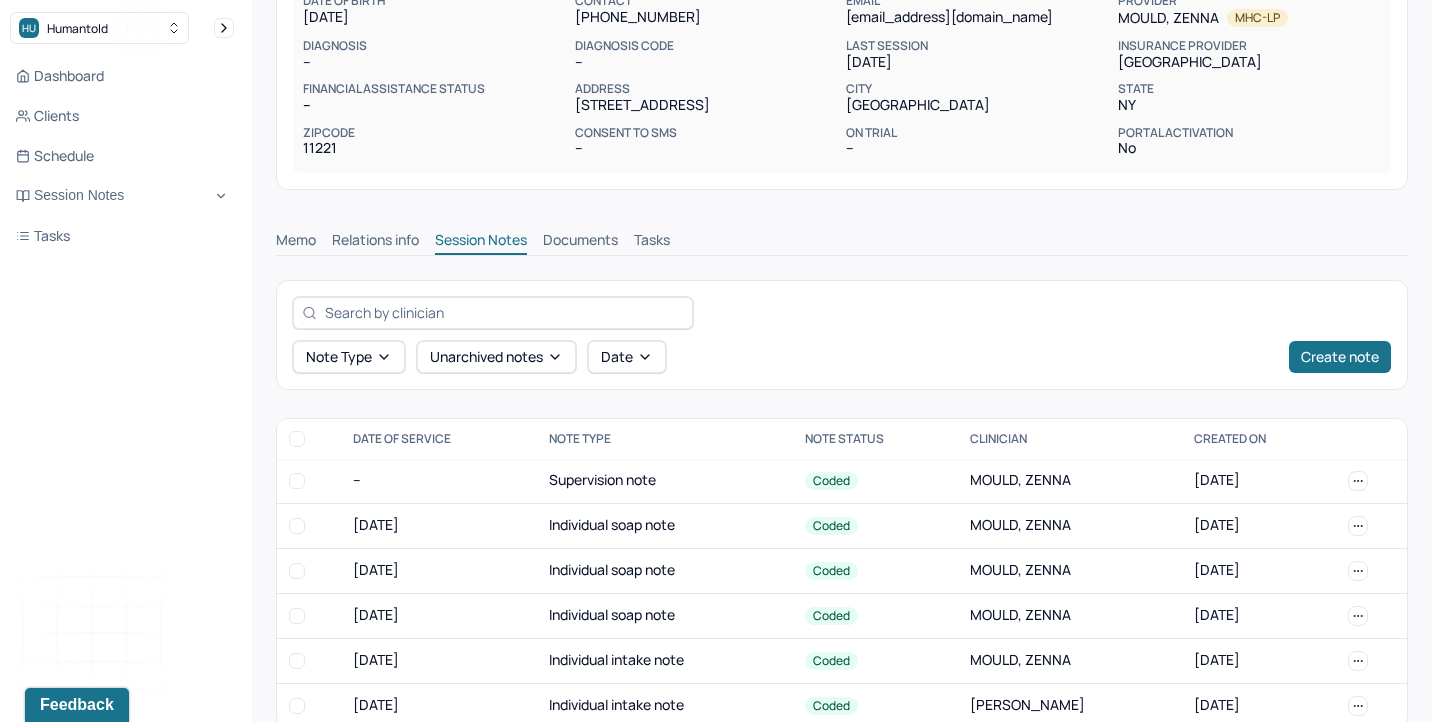 scroll, scrollTop: 302, scrollLeft: 0, axis: vertical 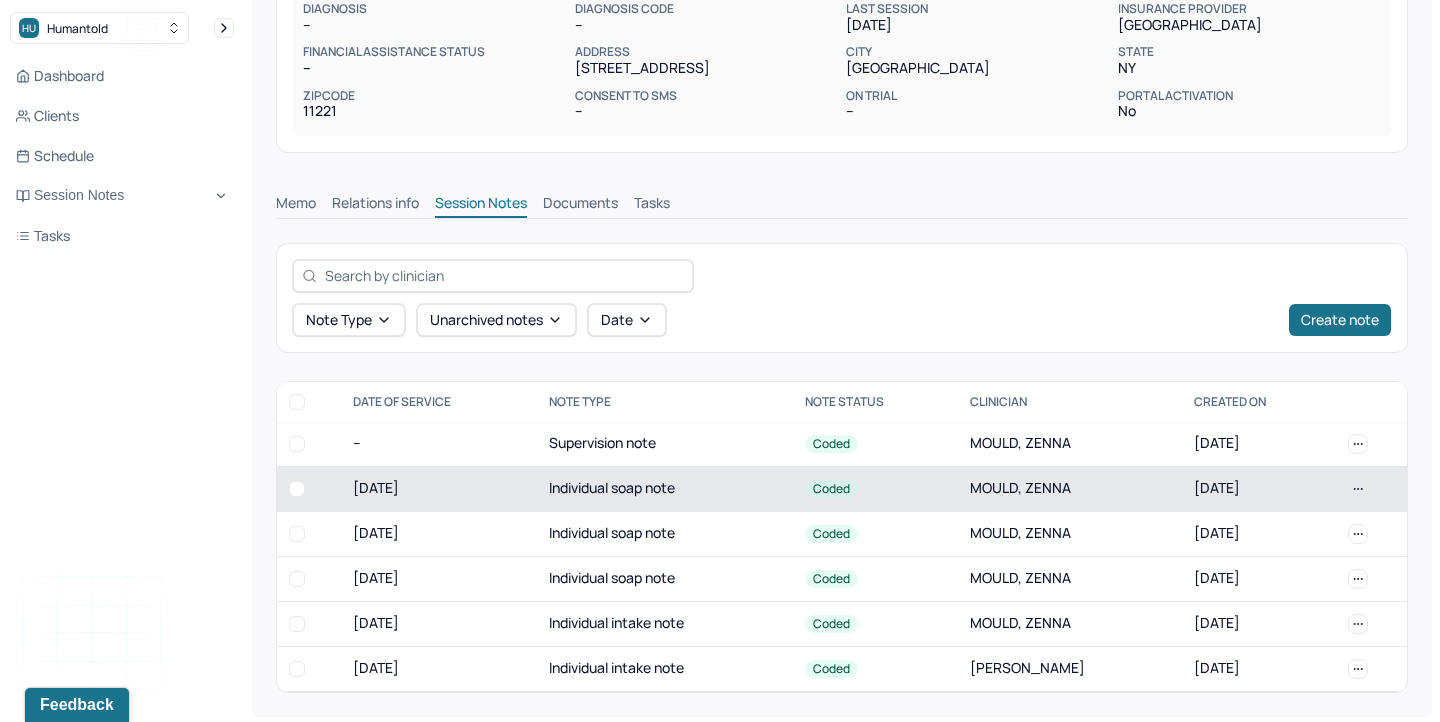 click on "[DATE]" at bounding box center [439, 488] 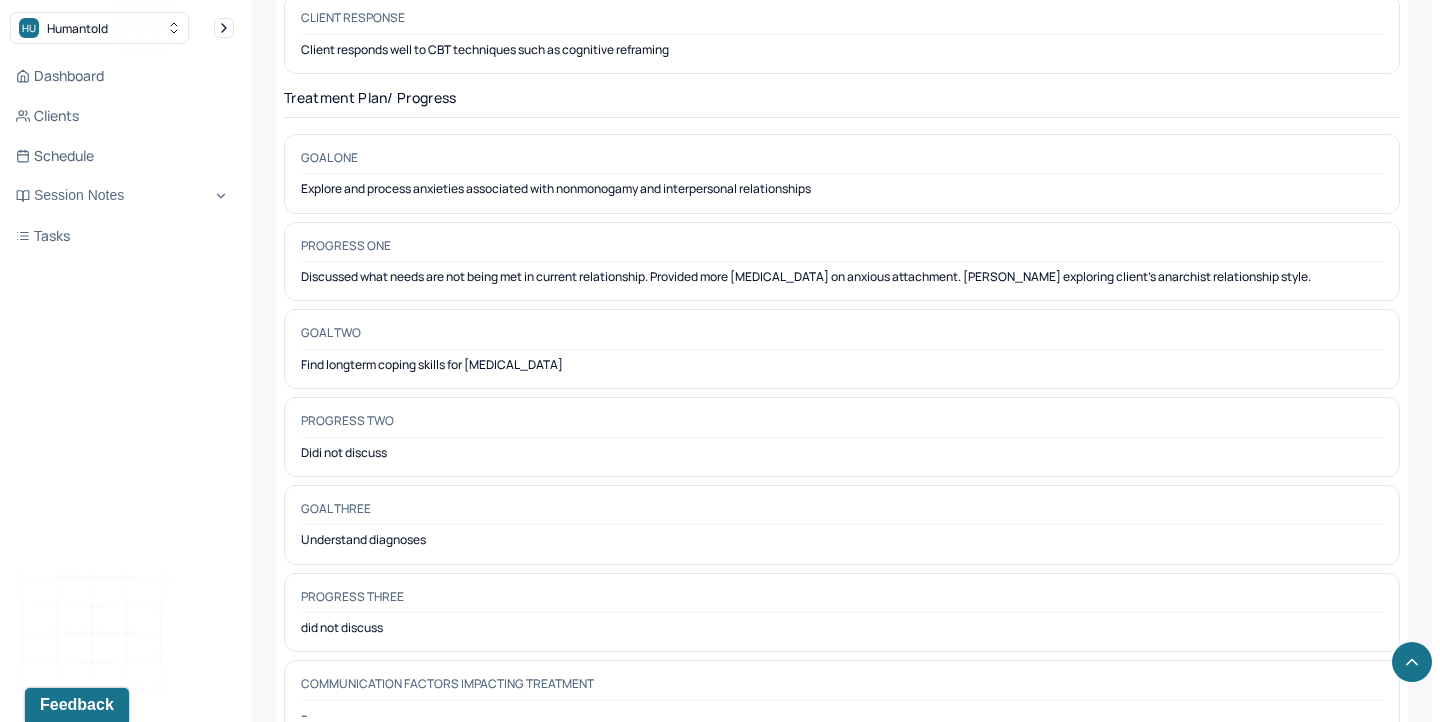 scroll, scrollTop: 2909, scrollLeft: 0, axis: vertical 